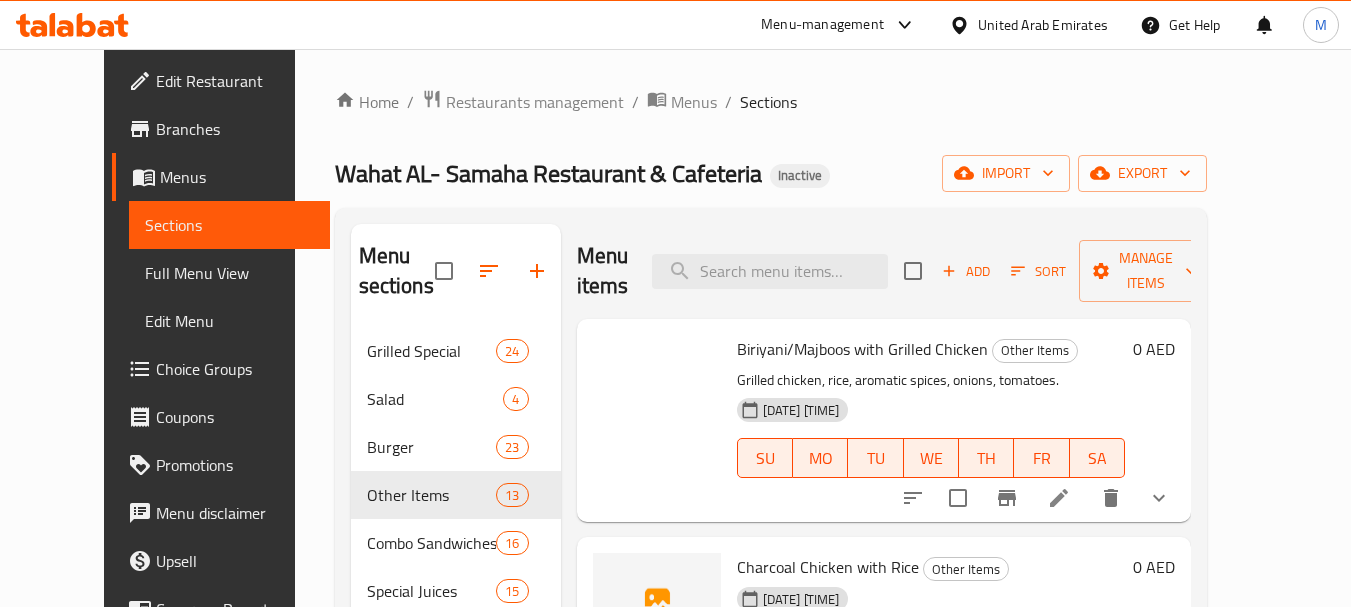 click on "Menus" at bounding box center (694, 102) 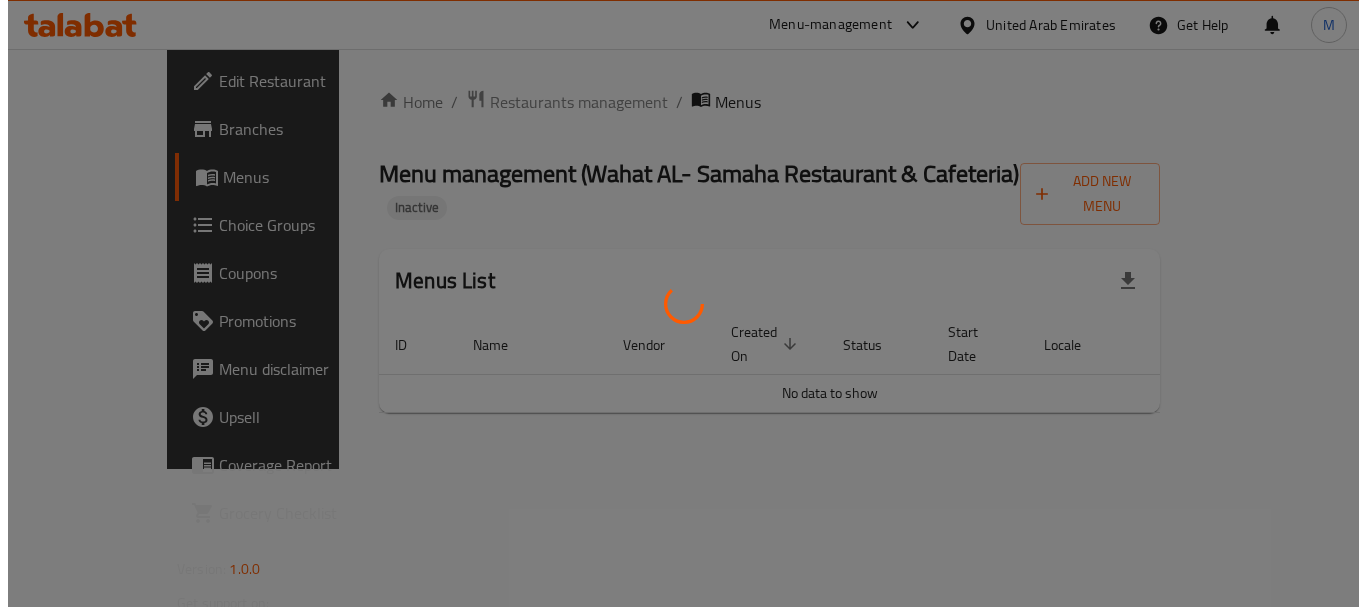 scroll, scrollTop: 0, scrollLeft: 0, axis: both 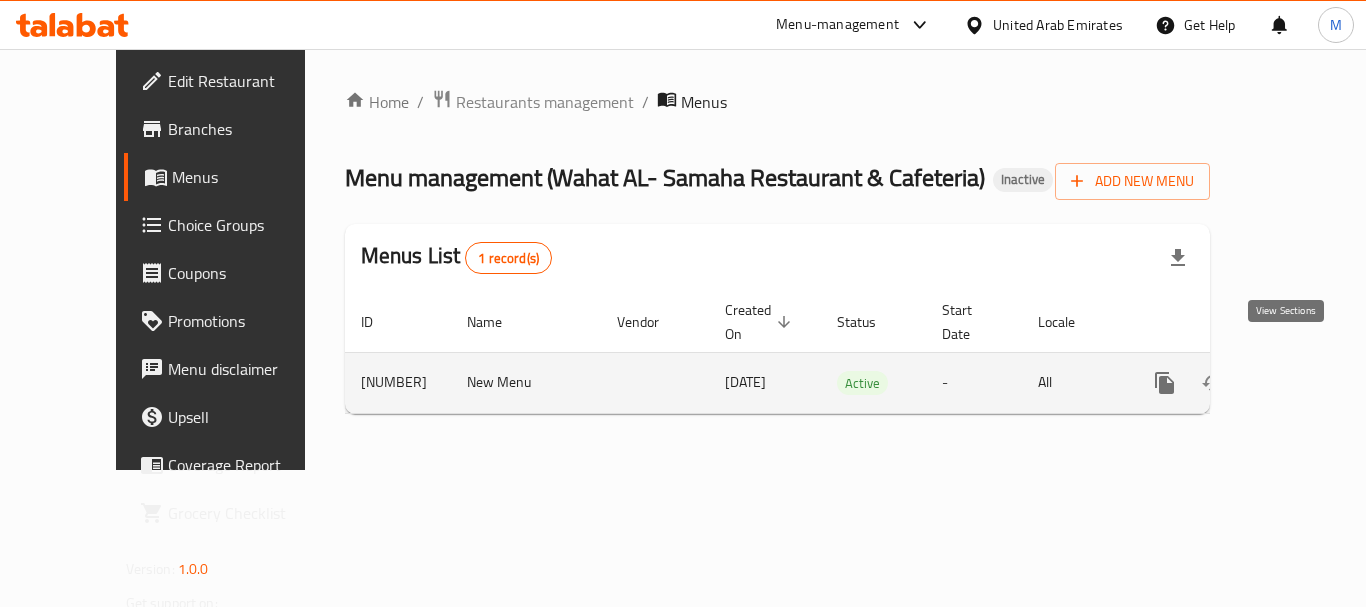 click 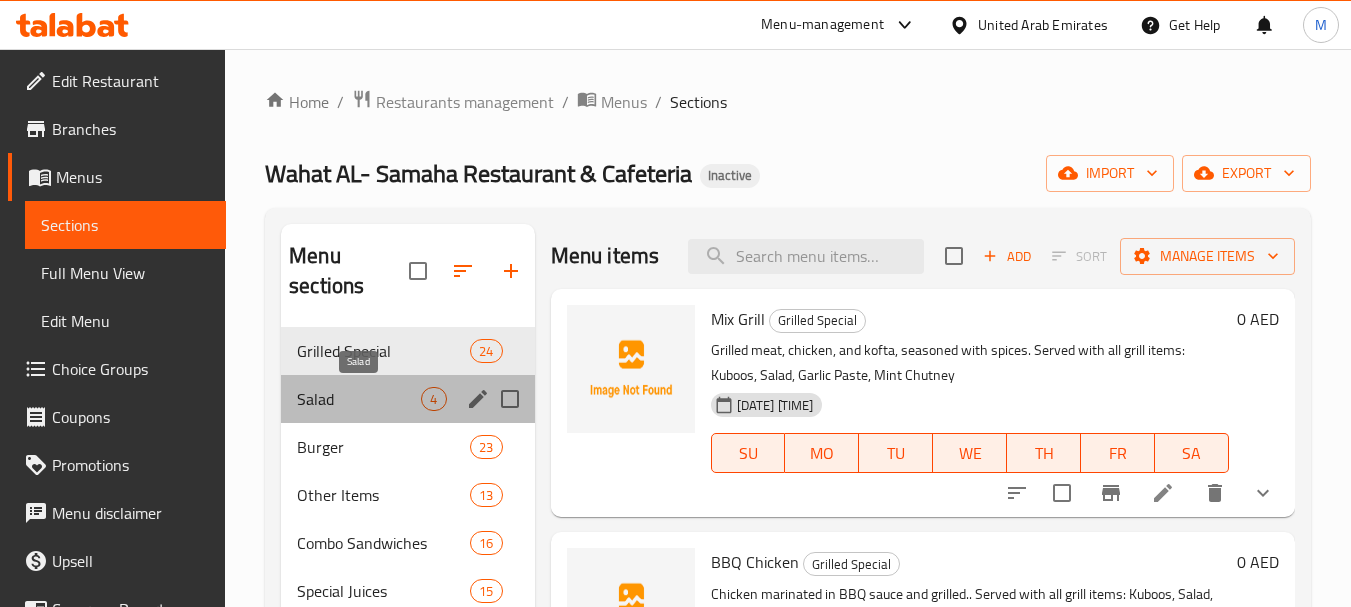 click on "Salad" at bounding box center [359, 399] 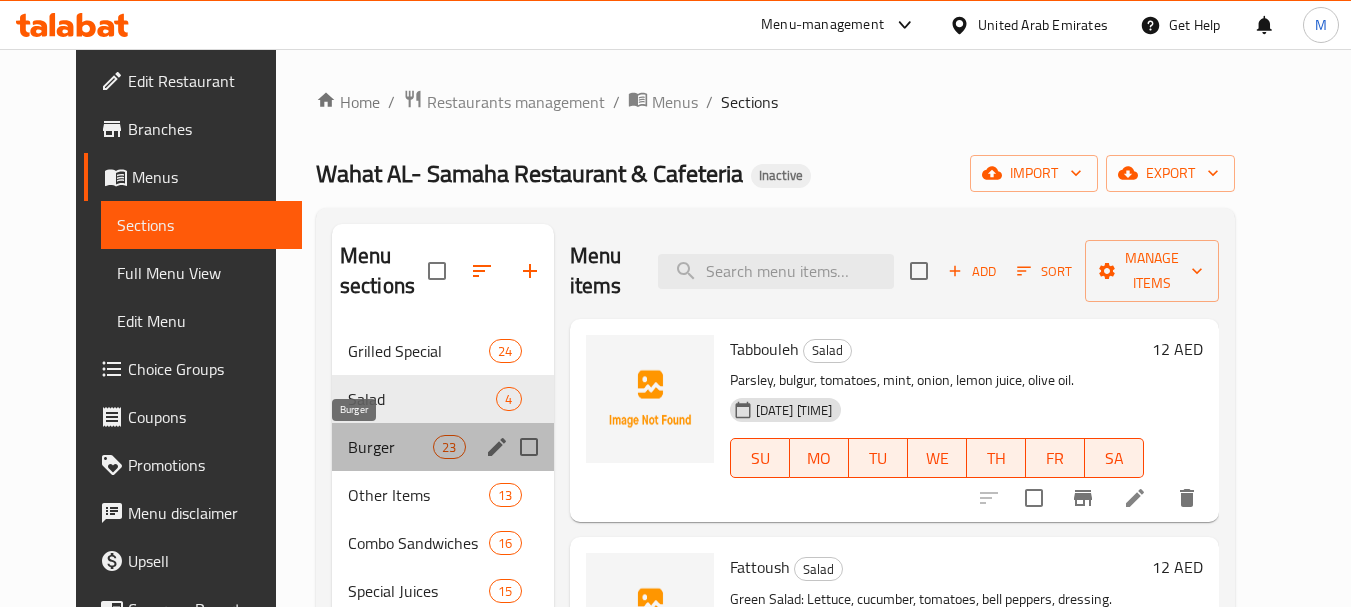 click on "Burger" at bounding box center (390, 447) 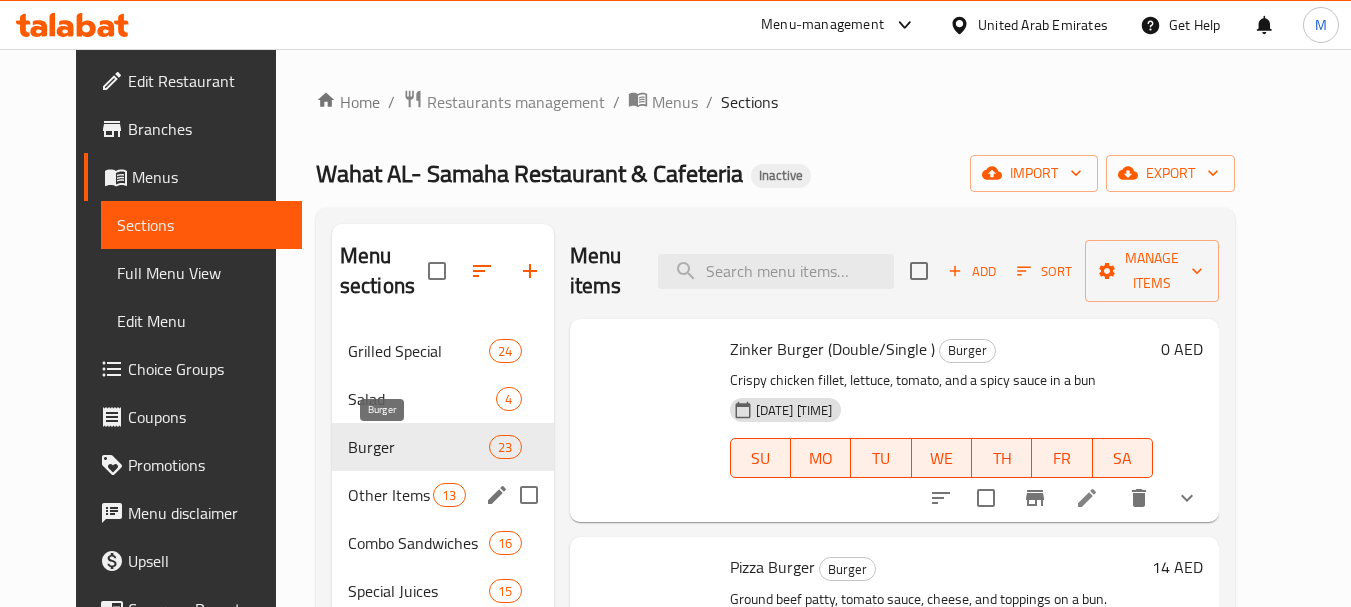 click on "Combo Sandwiches" at bounding box center [418, 543] 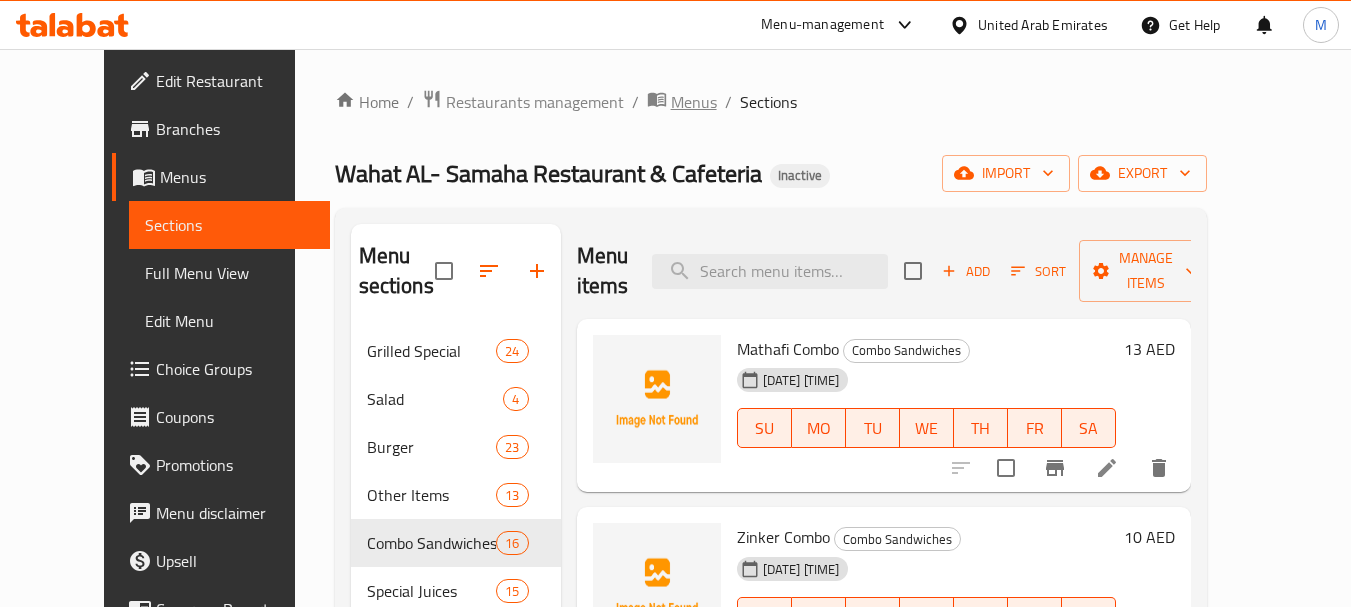 click on "Menus" at bounding box center [694, 102] 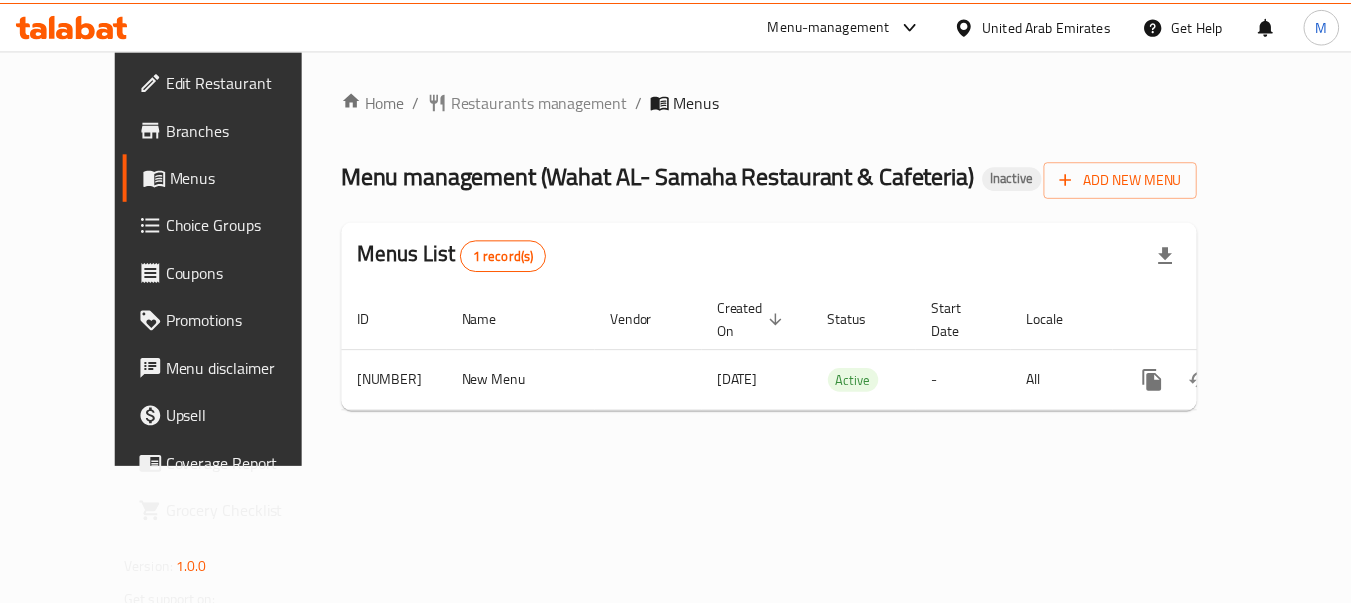 scroll, scrollTop: 0, scrollLeft: 0, axis: both 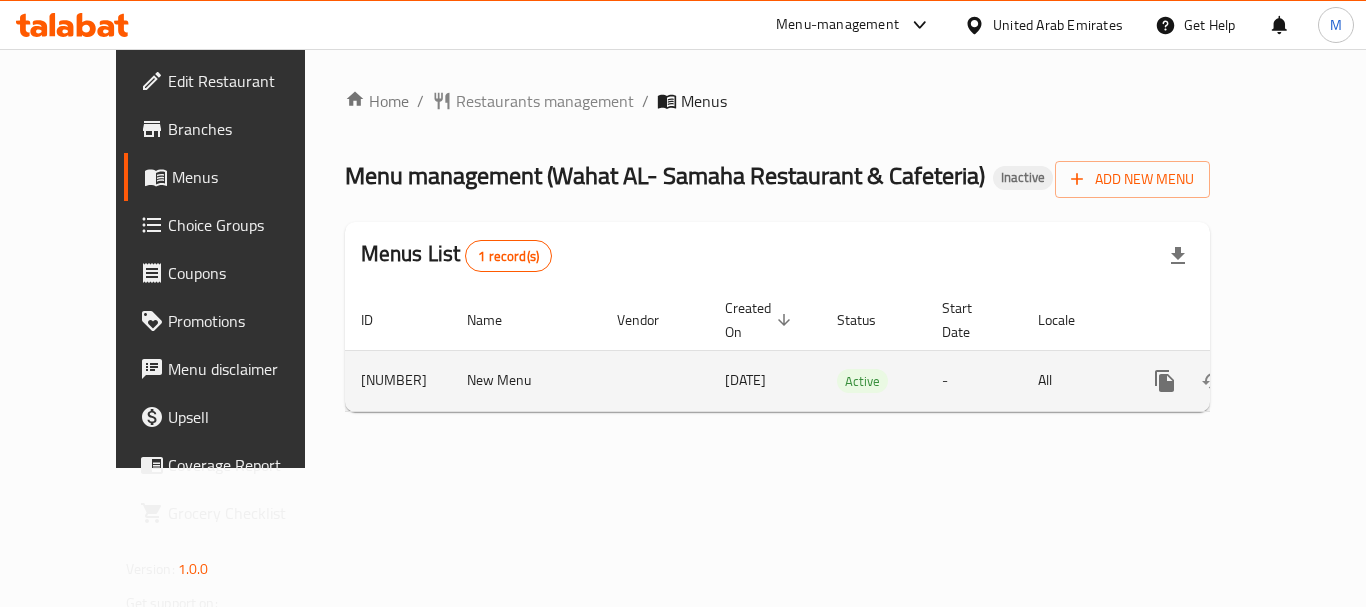 click at bounding box center (1309, 381) 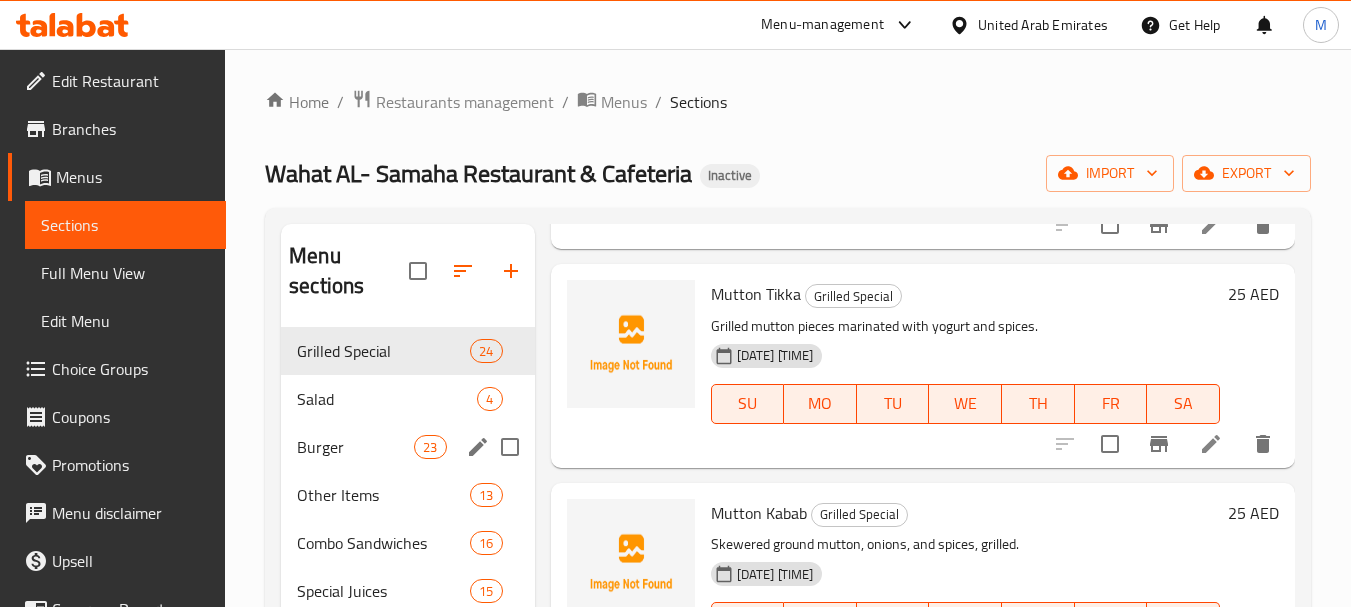 scroll, scrollTop: 2000, scrollLeft: 0, axis: vertical 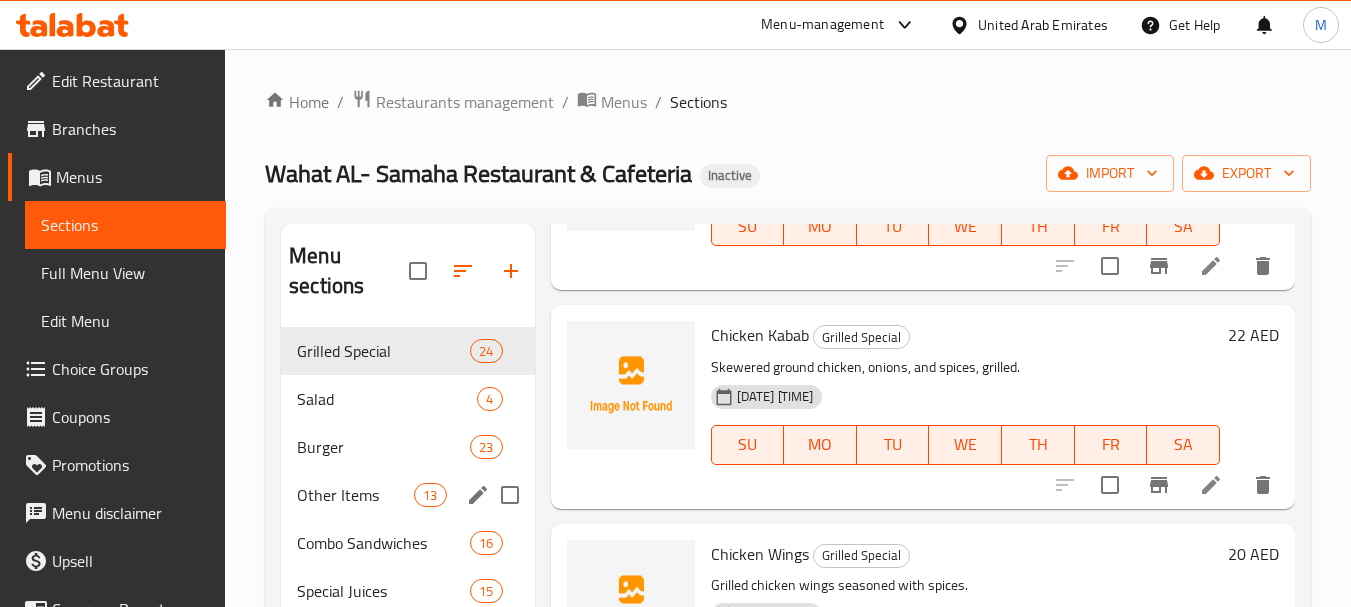 click on "Burger" at bounding box center (383, 447) 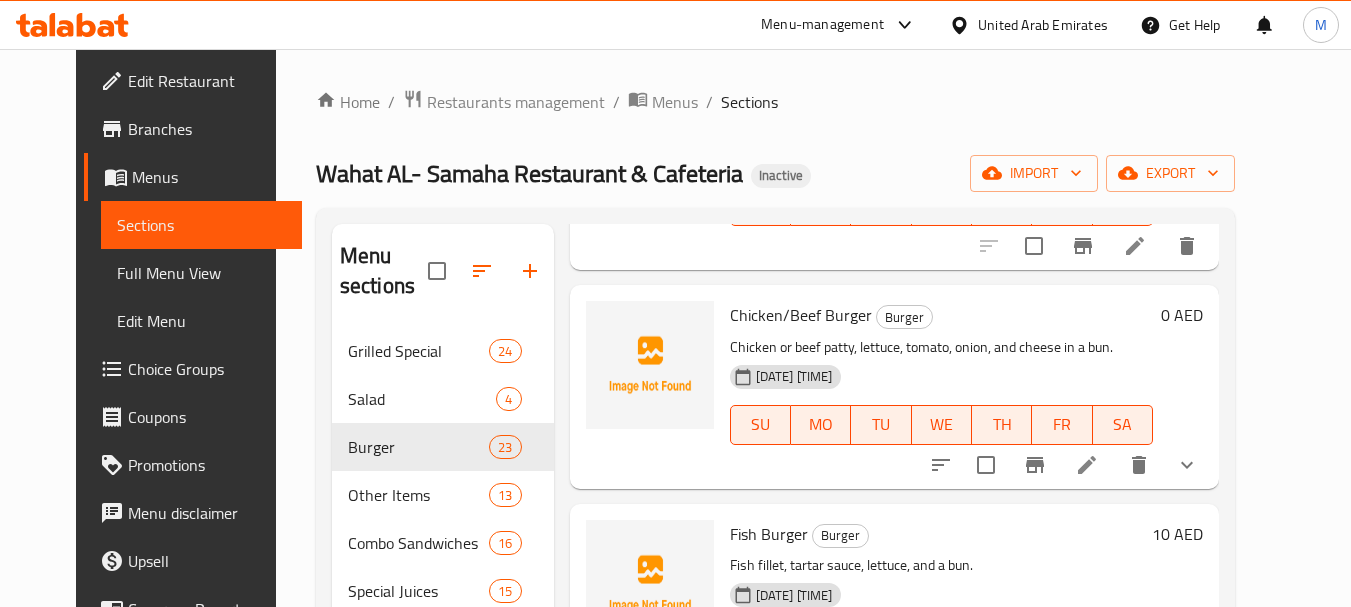 scroll, scrollTop: 1032, scrollLeft: 0, axis: vertical 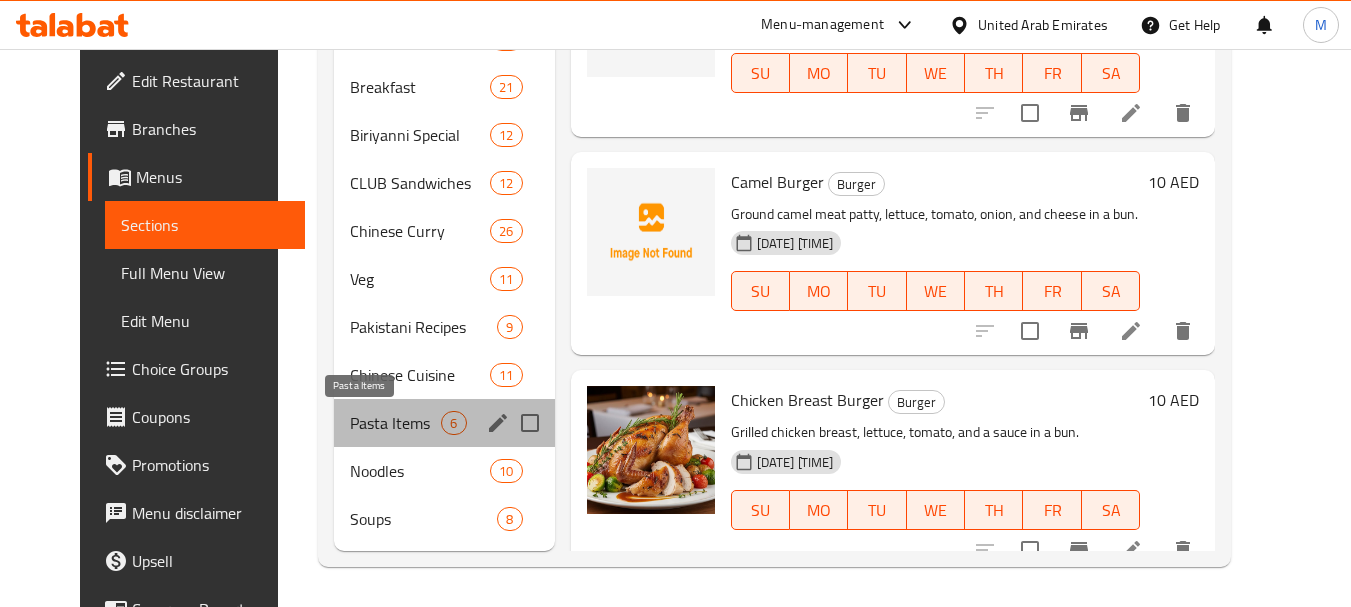 click on "Pasta Items" at bounding box center (395, 423) 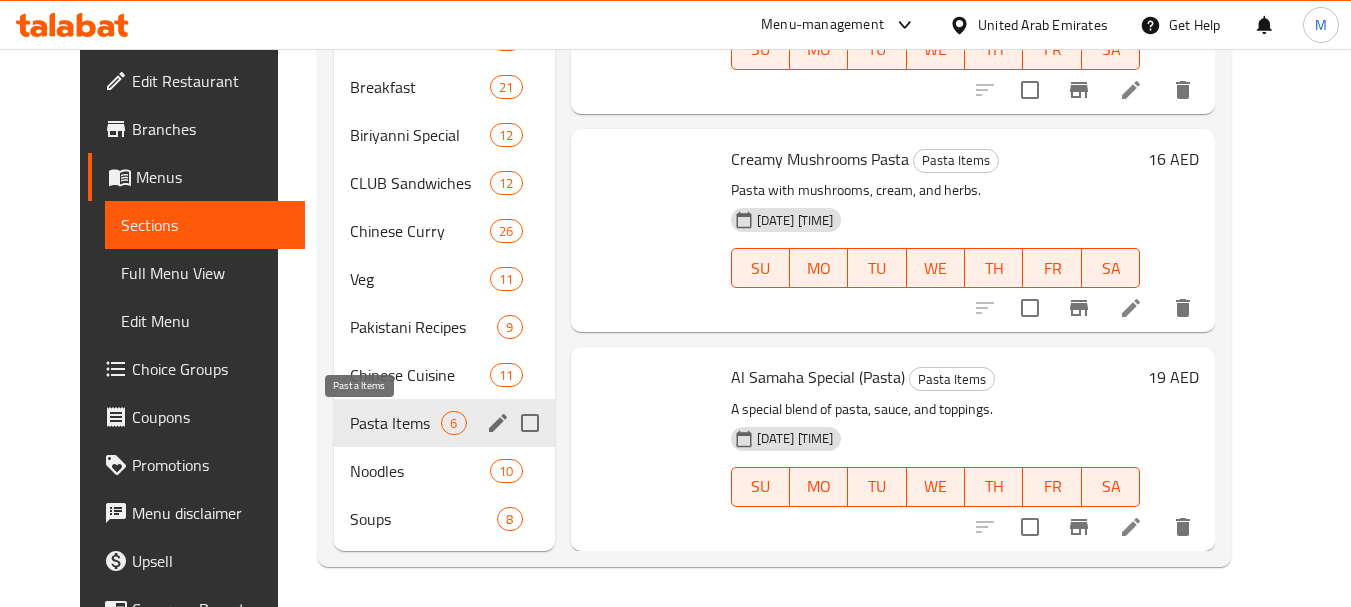 scroll, scrollTop: 32, scrollLeft: 0, axis: vertical 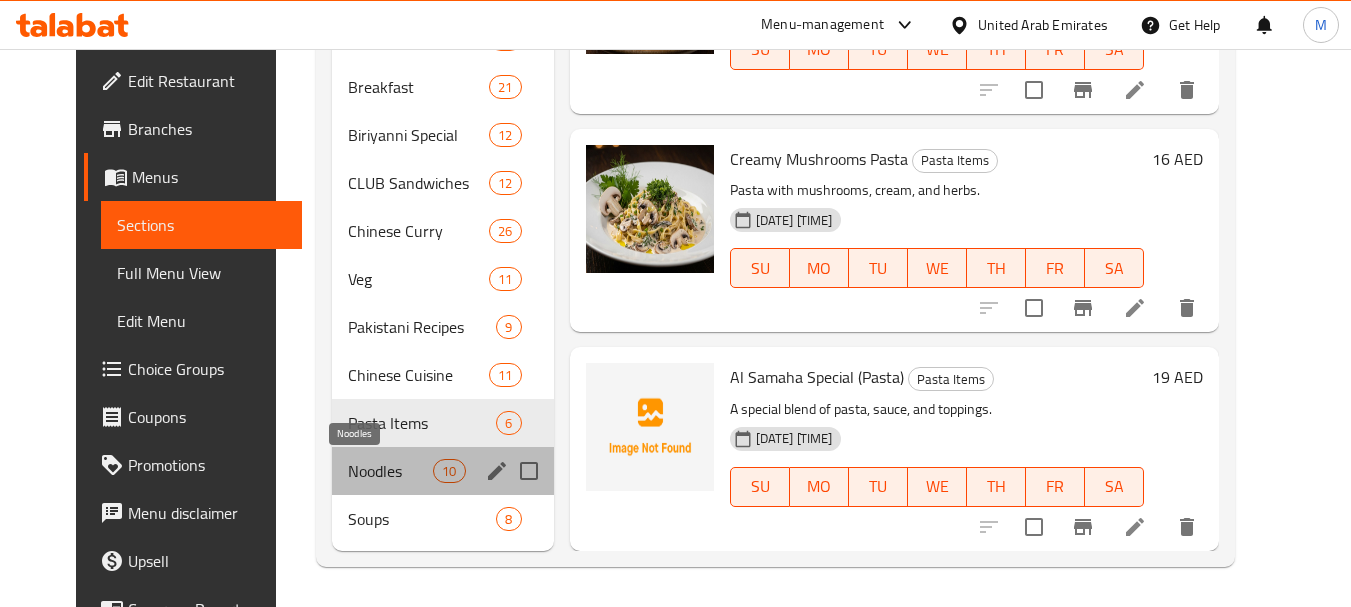 click on "Noodles" at bounding box center (390, 471) 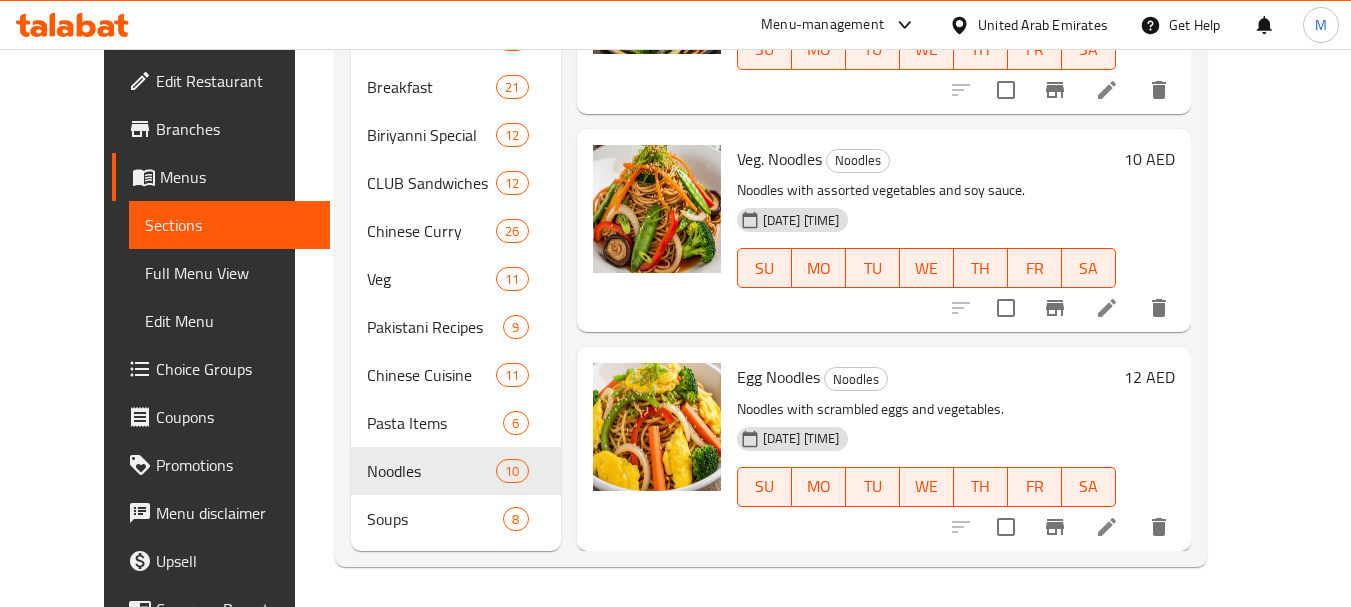 scroll, scrollTop: 0, scrollLeft: 0, axis: both 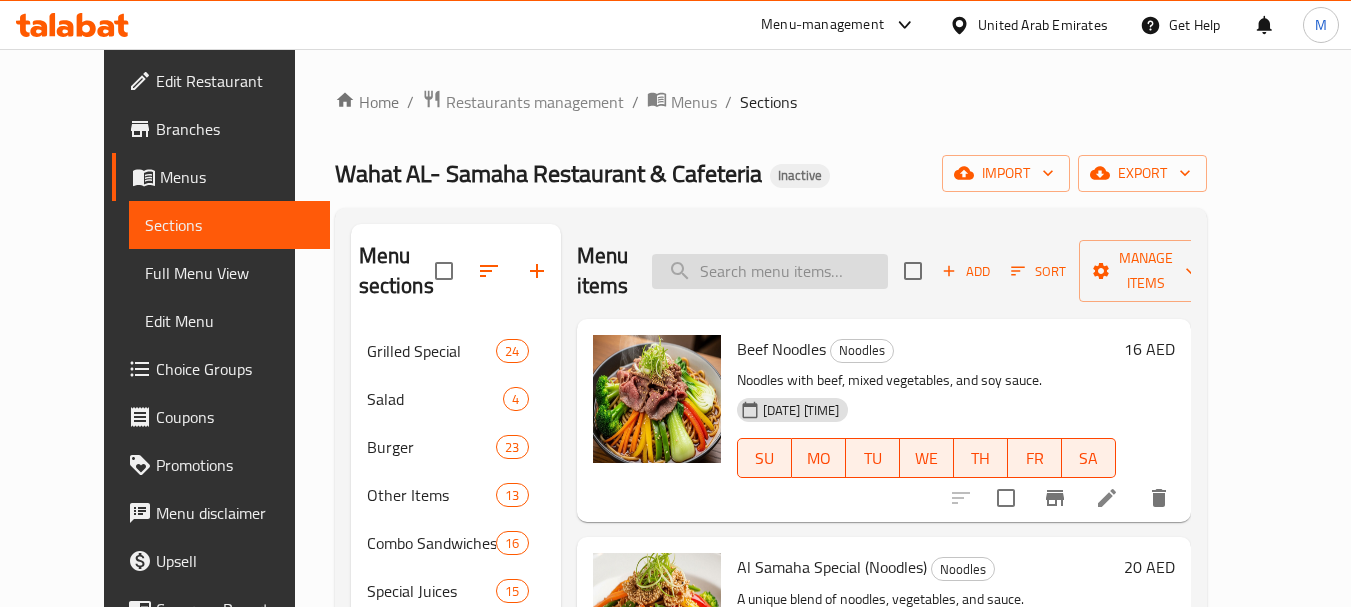 click at bounding box center (770, 271) 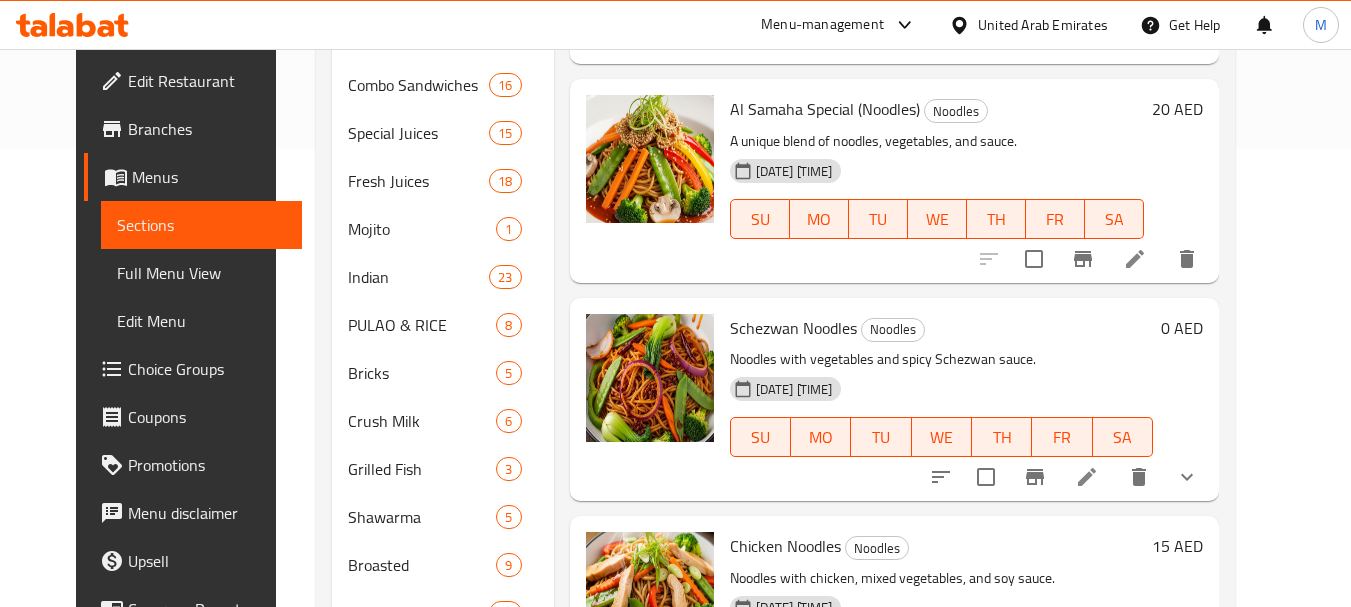 scroll, scrollTop: 700, scrollLeft: 0, axis: vertical 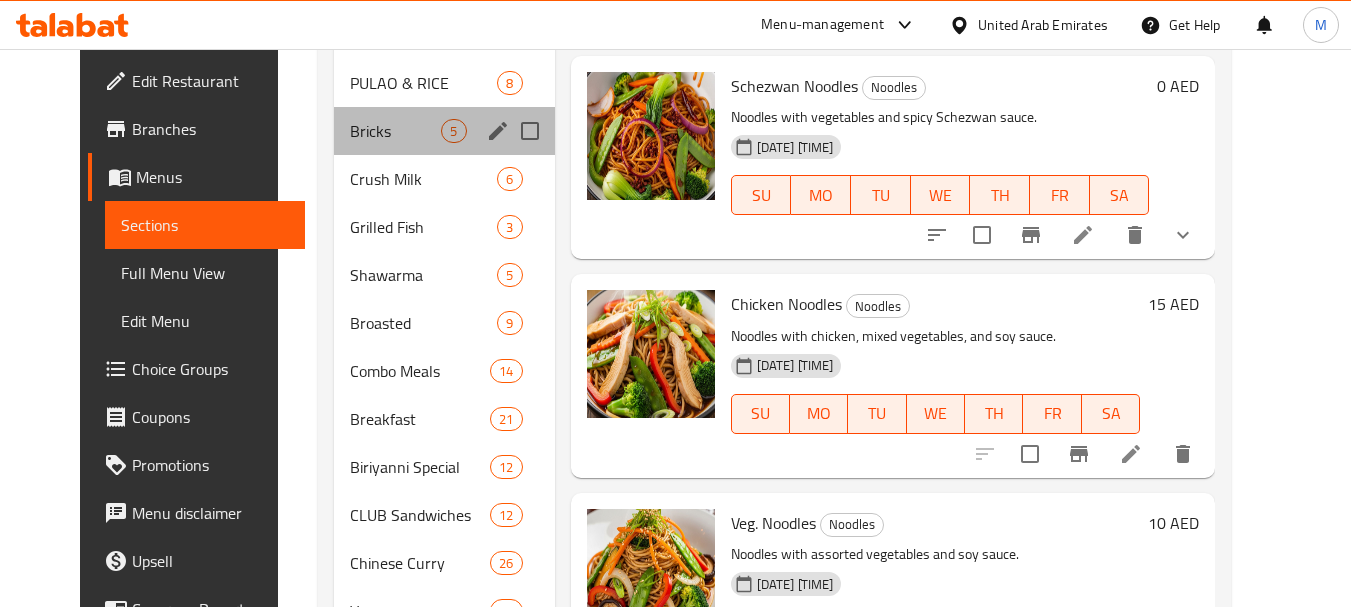 click on "Bricks 5" at bounding box center (444, 131) 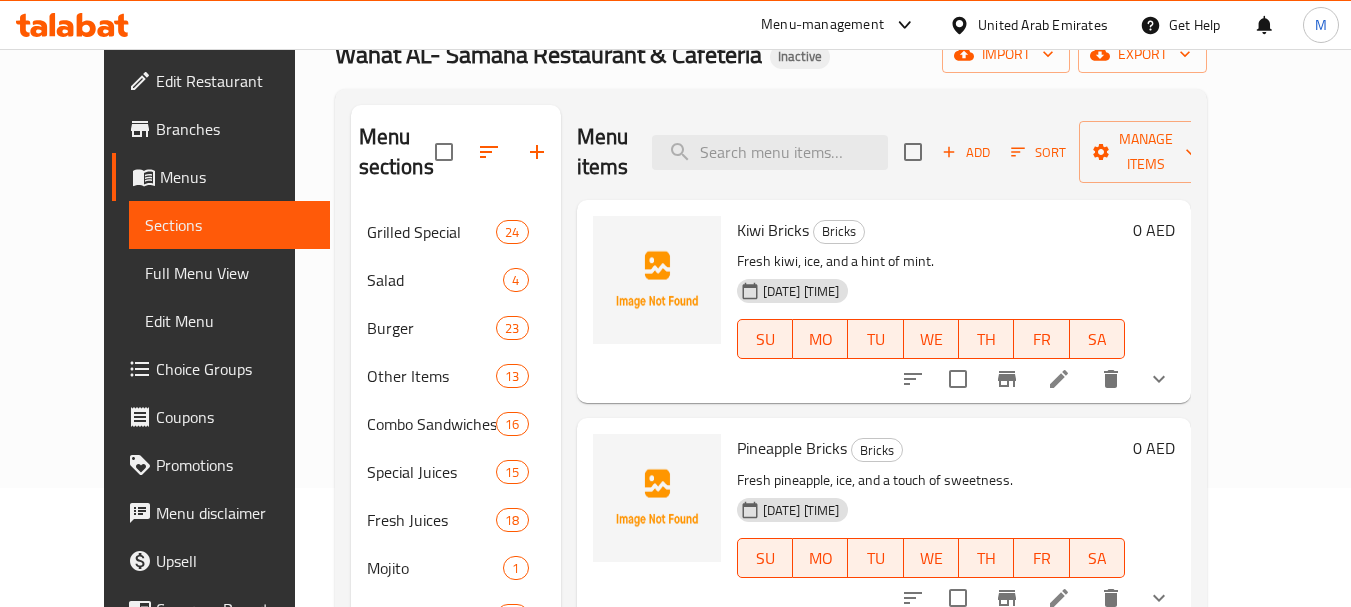 scroll, scrollTop: 0, scrollLeft: 0, axis: both 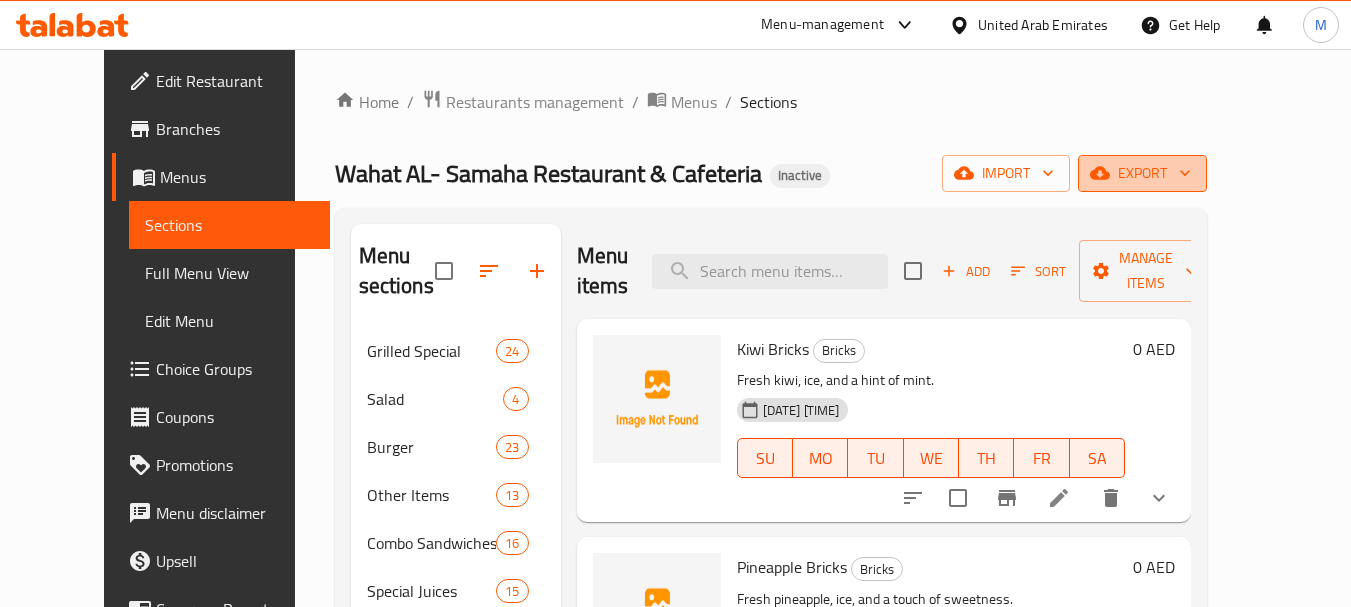 click on "export" at bounding box center [1142, 173] 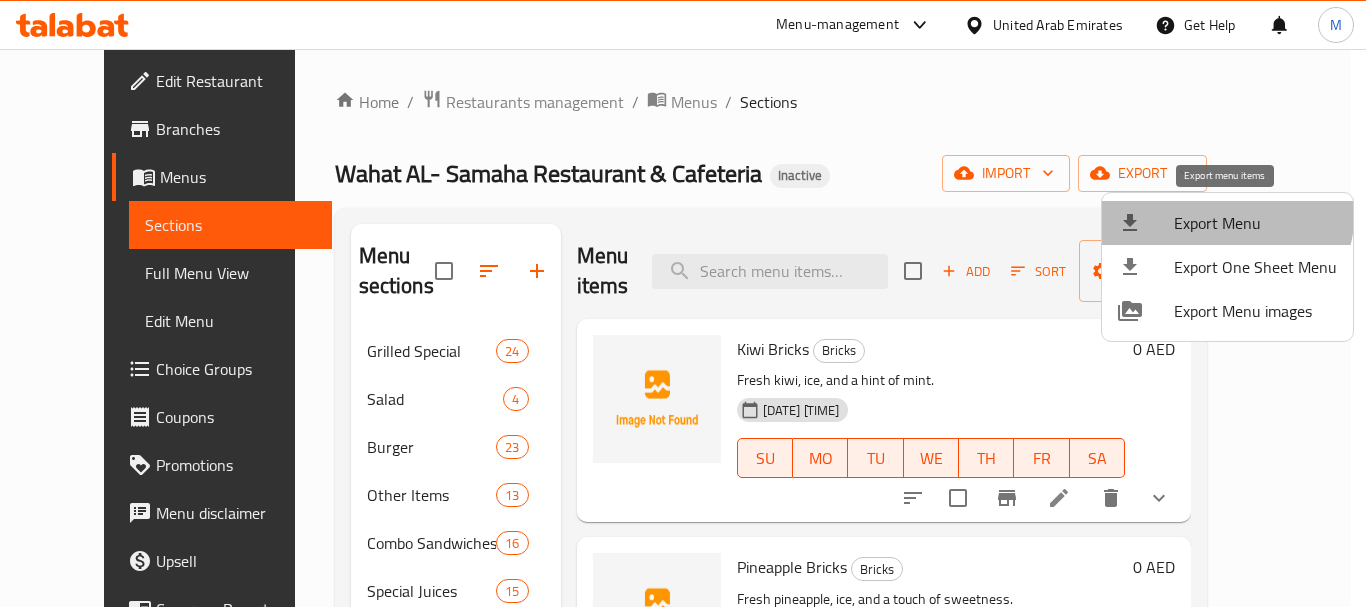 click on "Export Menu" at bounding box center [1255, 223] 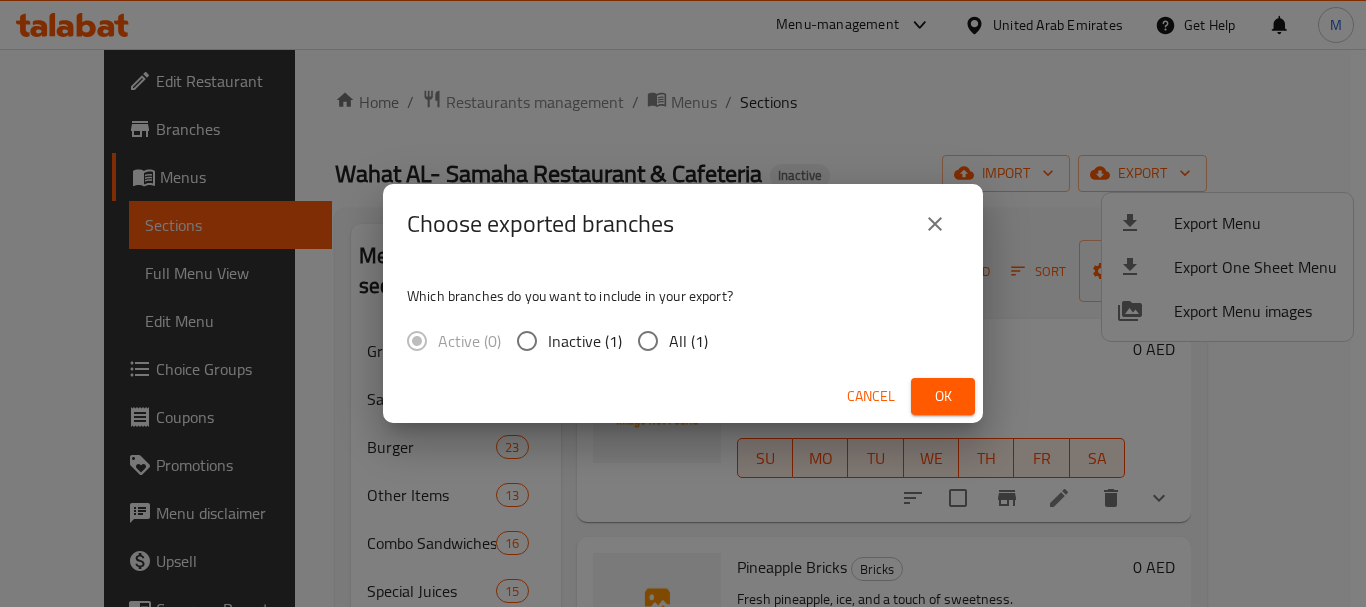 click on "All (1)" at bounding box center (648, 341) 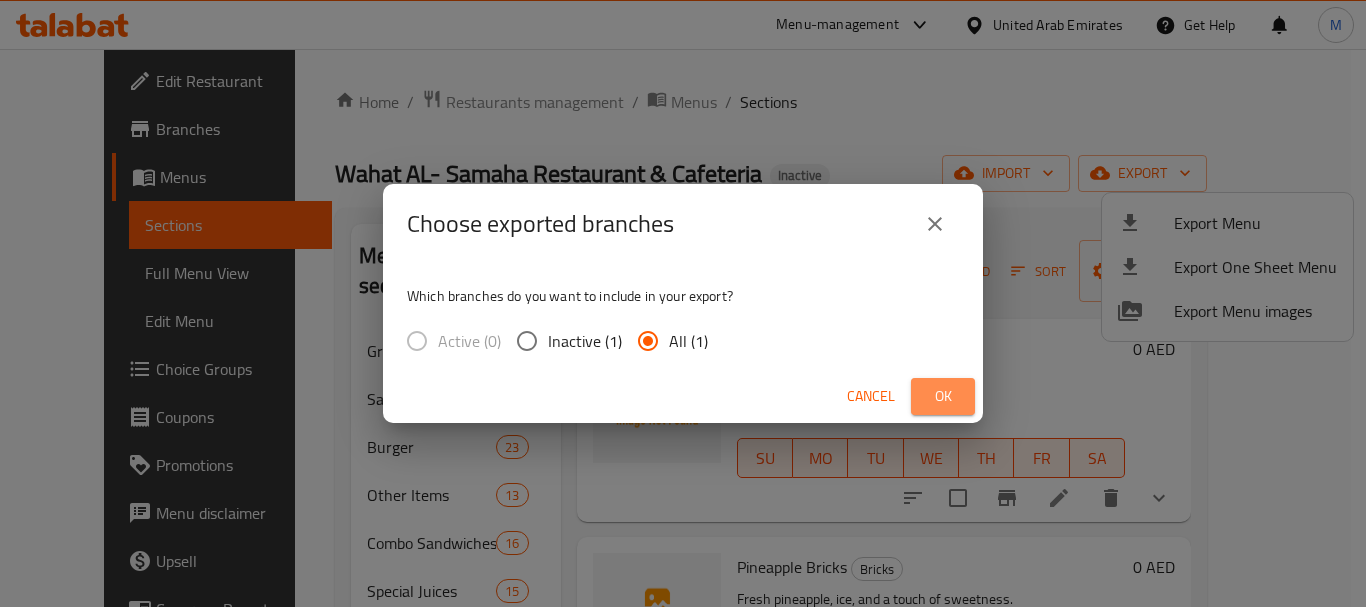 click on "Ok" at bounding box center [943, 396] 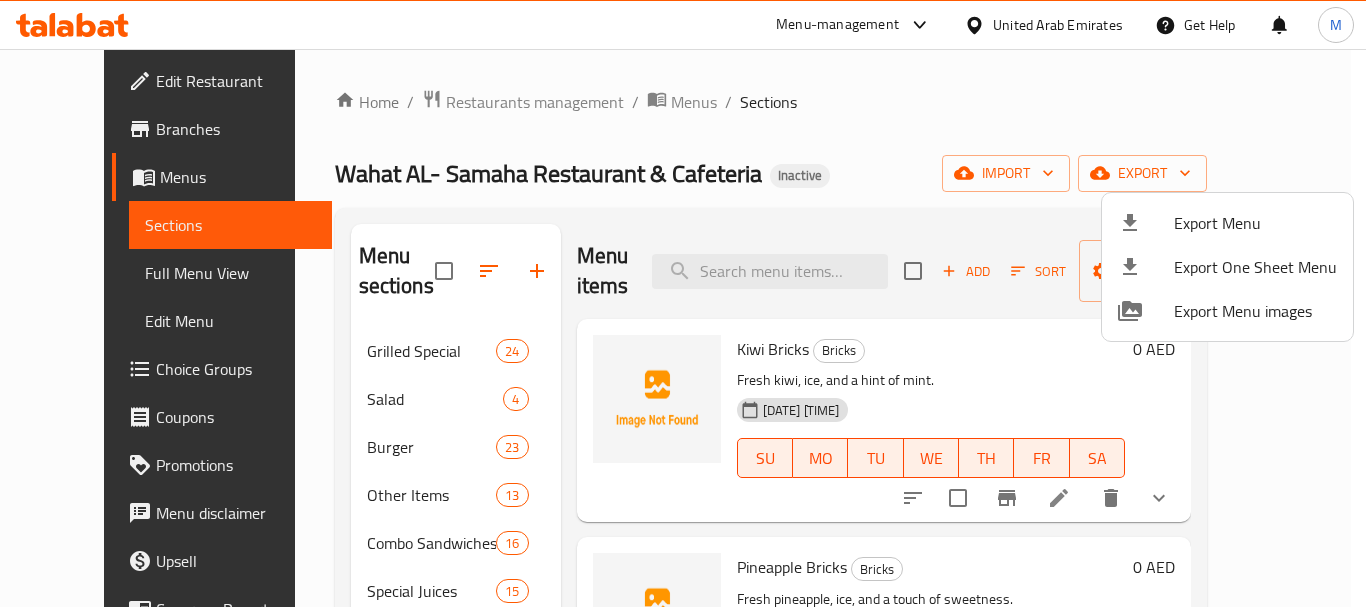 click at bounding box center (683, 303) 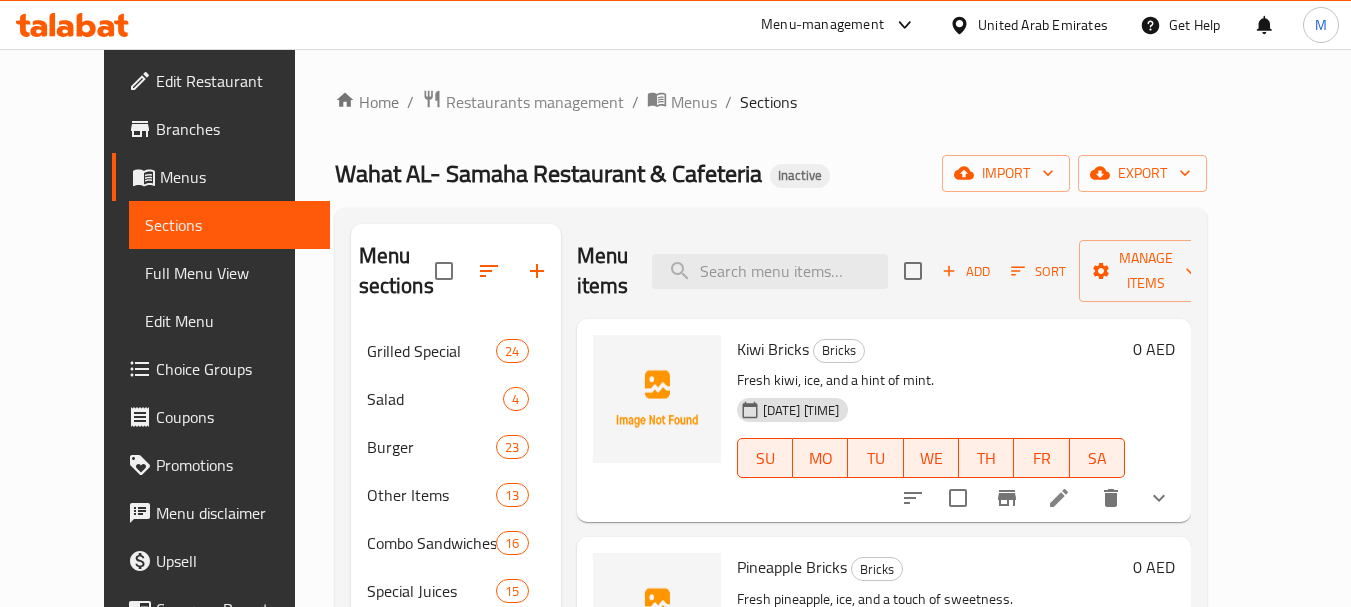 click at bounding box center [770, 271] 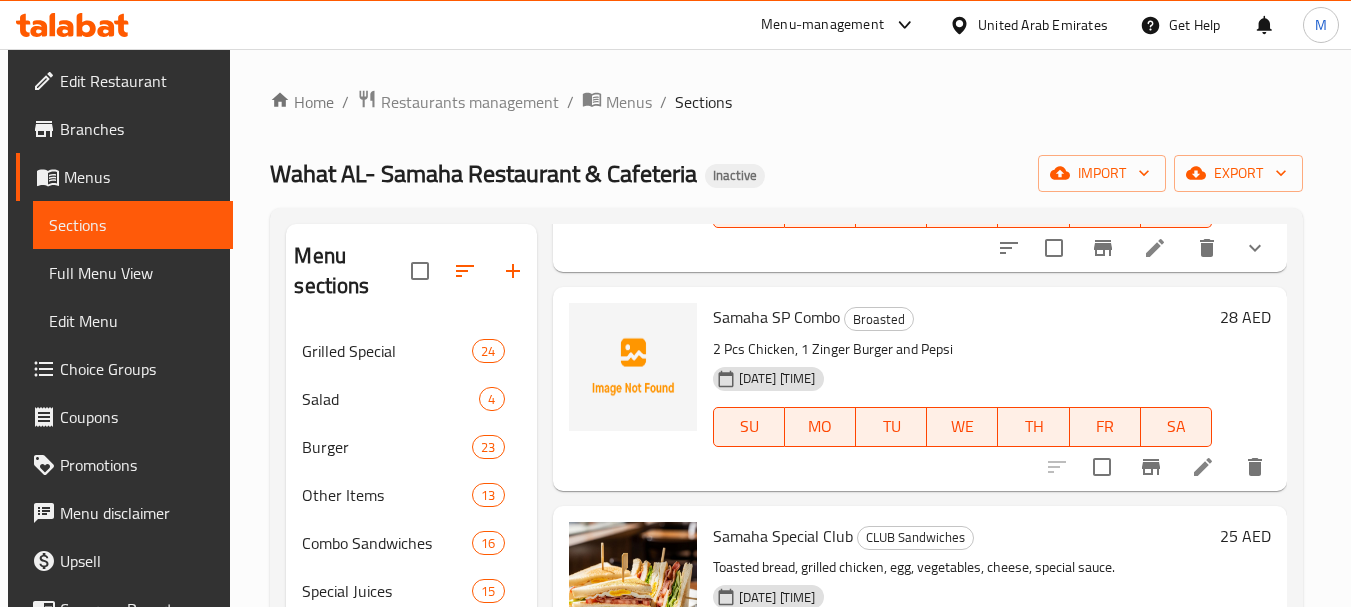 scroll, scrollTop: 300, scrollLeft: 0, axis: vertical 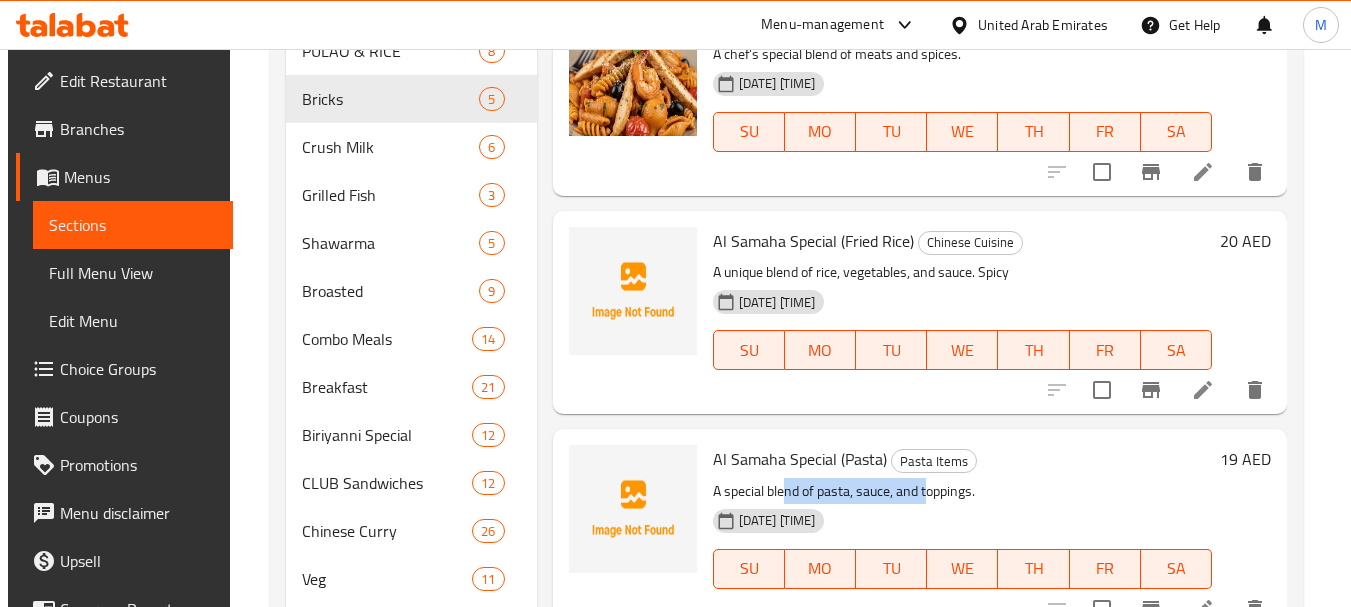 drag, startPoint x: 783, startPoint y: 488, endPoint x: 927, endPoint y: 494, distance: 144.12494 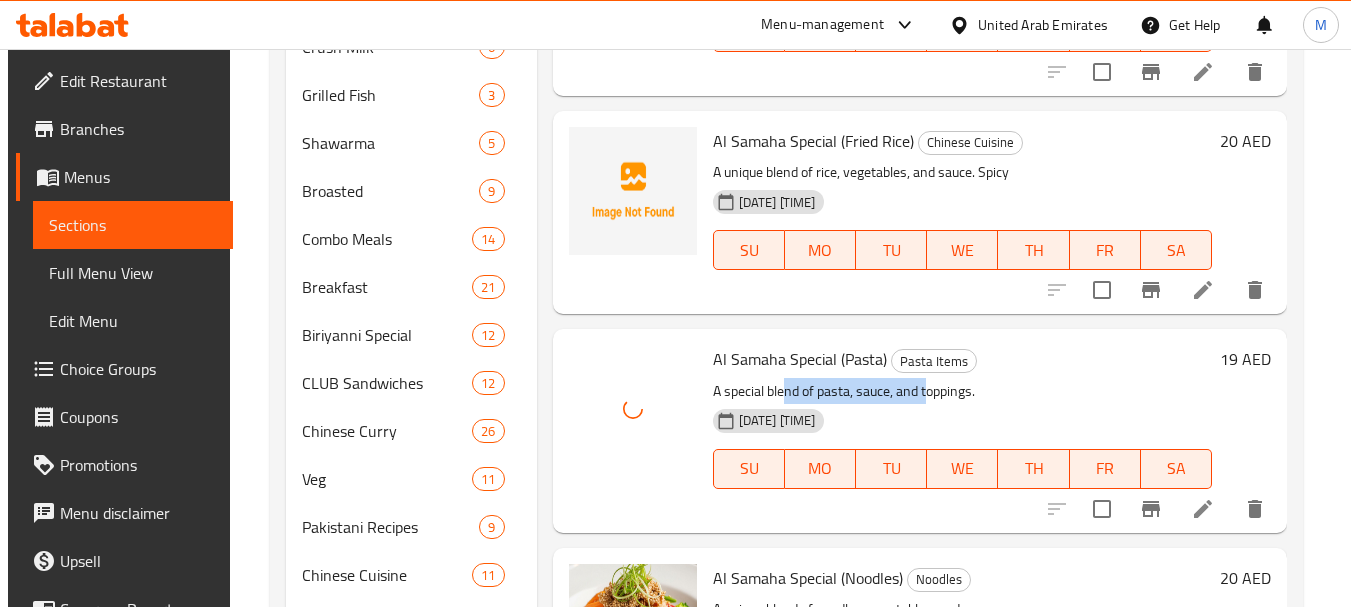scroll, scrollTop: 1032, scrollLeft: 0, axis: vertical 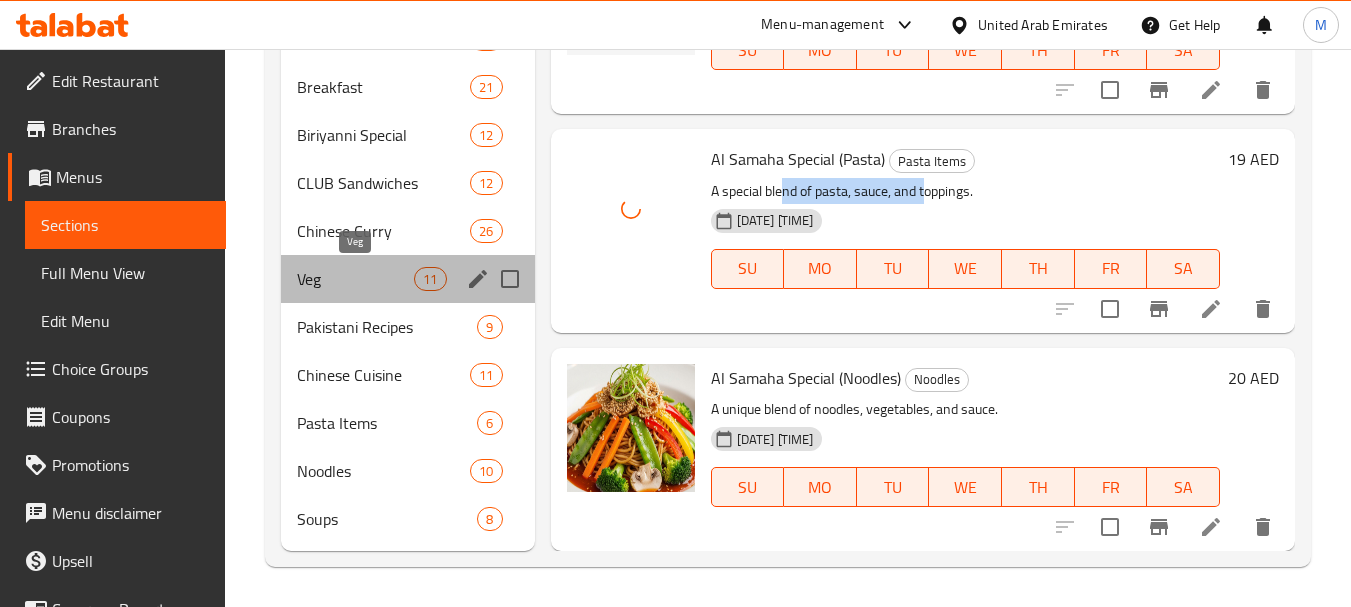 click on "Veg" at bounding box center (355, 279) 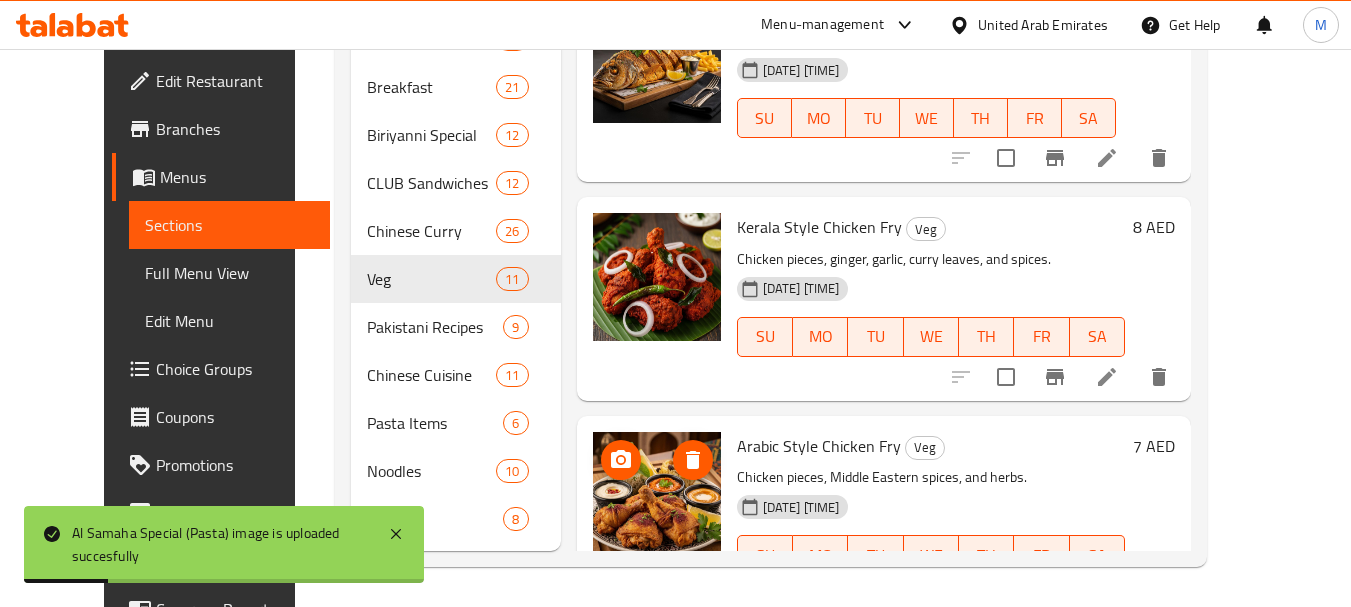 scroll, scrollTop: 1124, scrollLeft: 0, axis: vertical 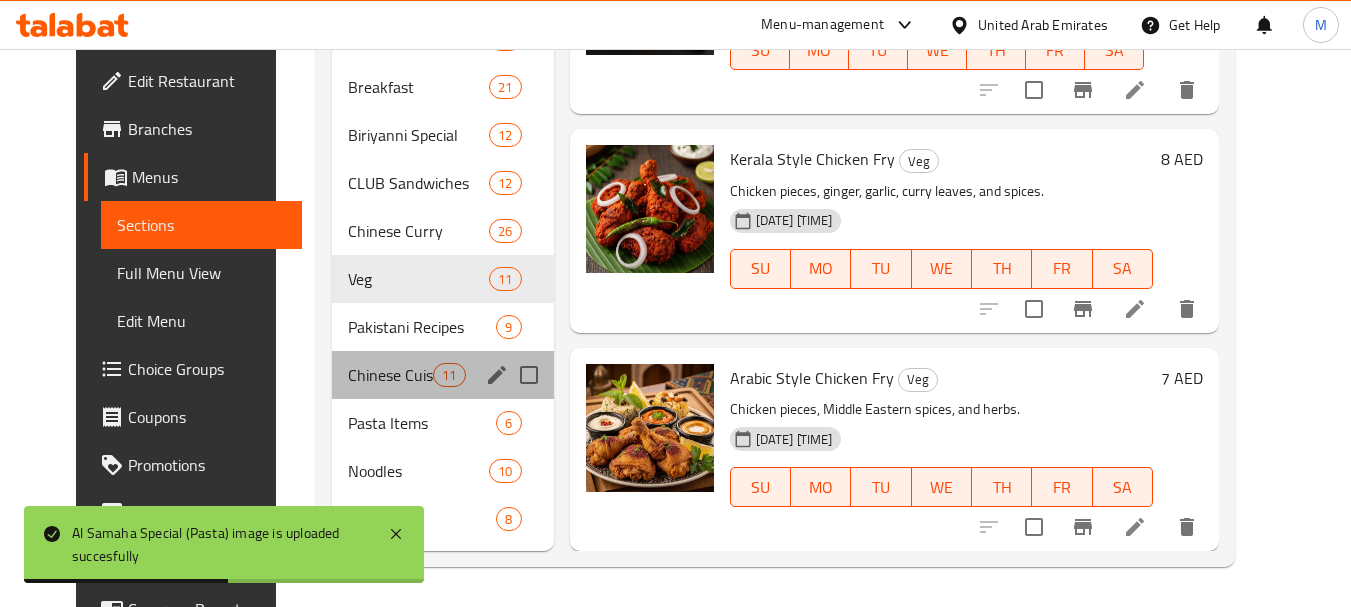 click on "Chinese Cuisine 11" at bounding box center [443, 375] 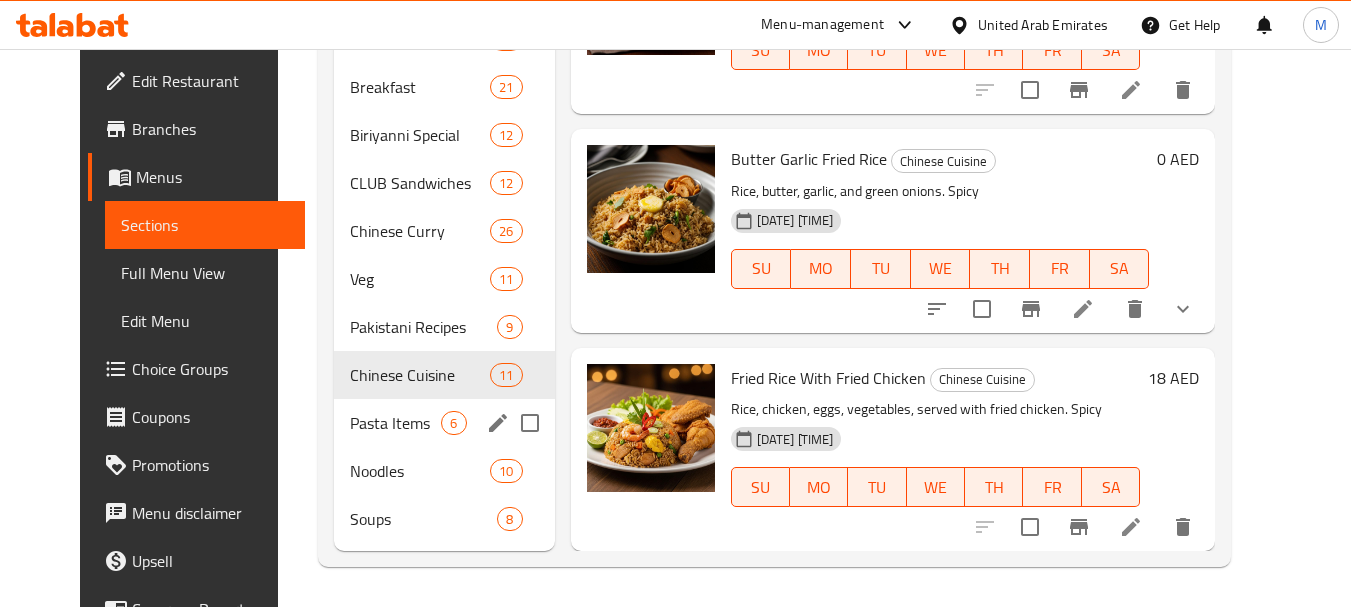 click on "Pasta Items 6" at bounding box center (444, 423) 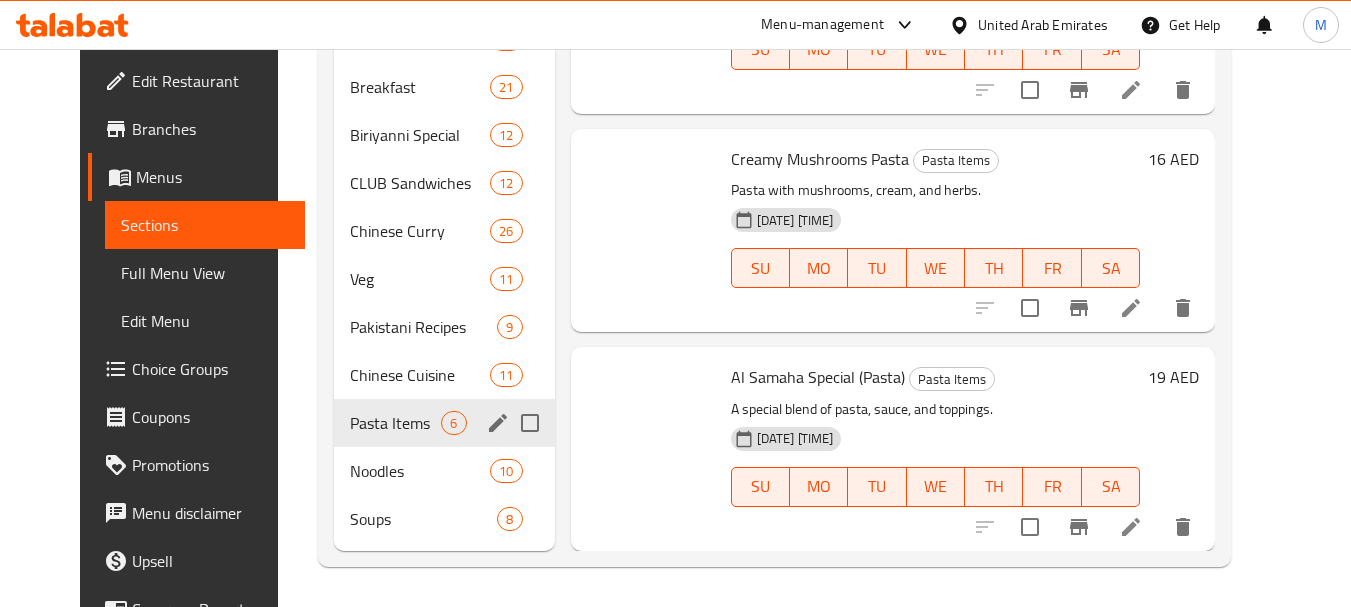 scroll, scrollTop: 32, scrollLeft: 0, axis: vertical 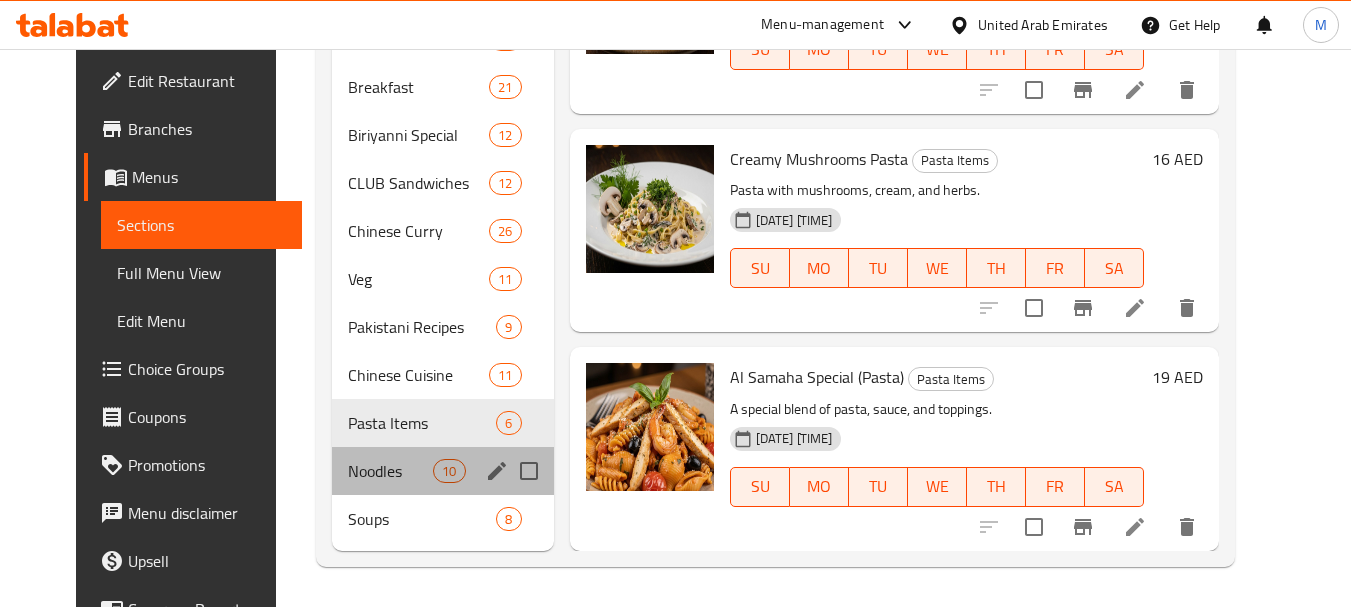 click on "Noodles 10" at bounding box center (443, 471) 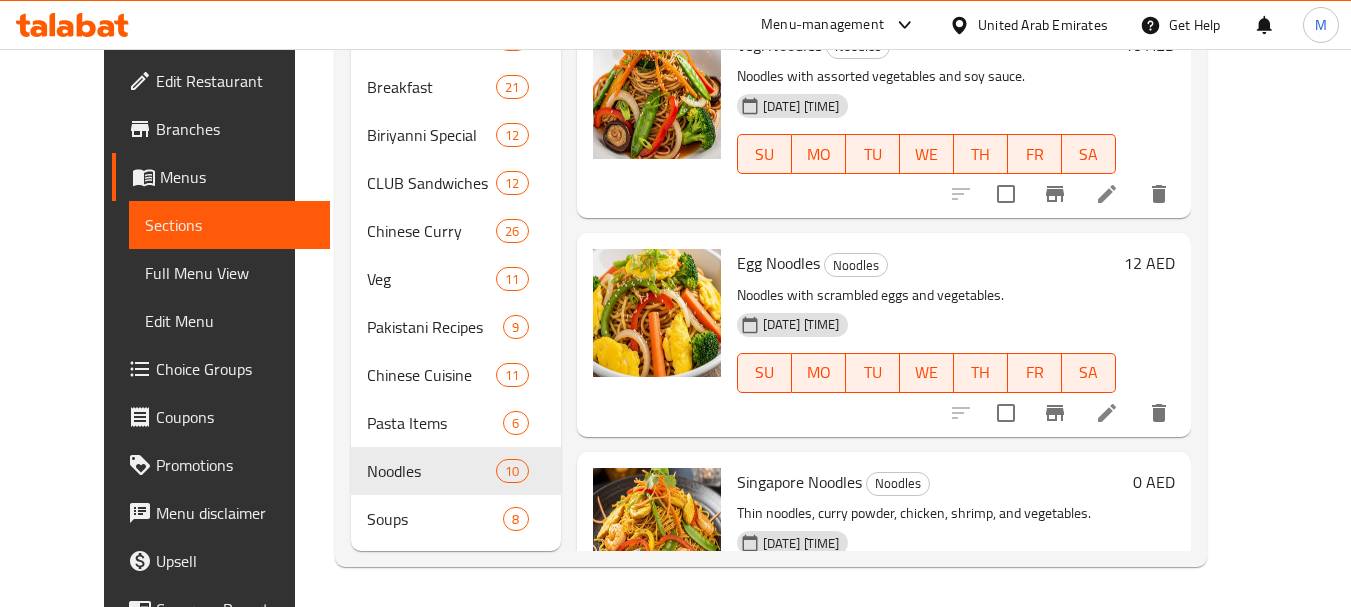 scroll, scrollTop: 0, scrollLeft: 0, axis: both 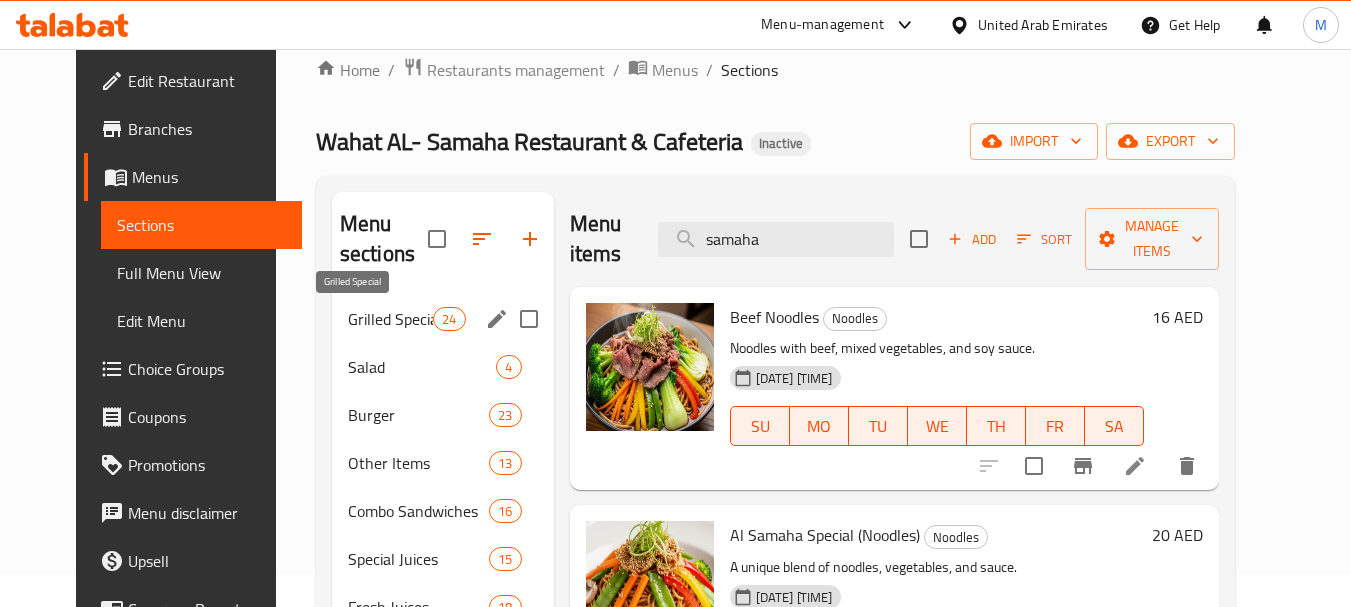 click on "Grilled Special" at bounding box center (390, 319) 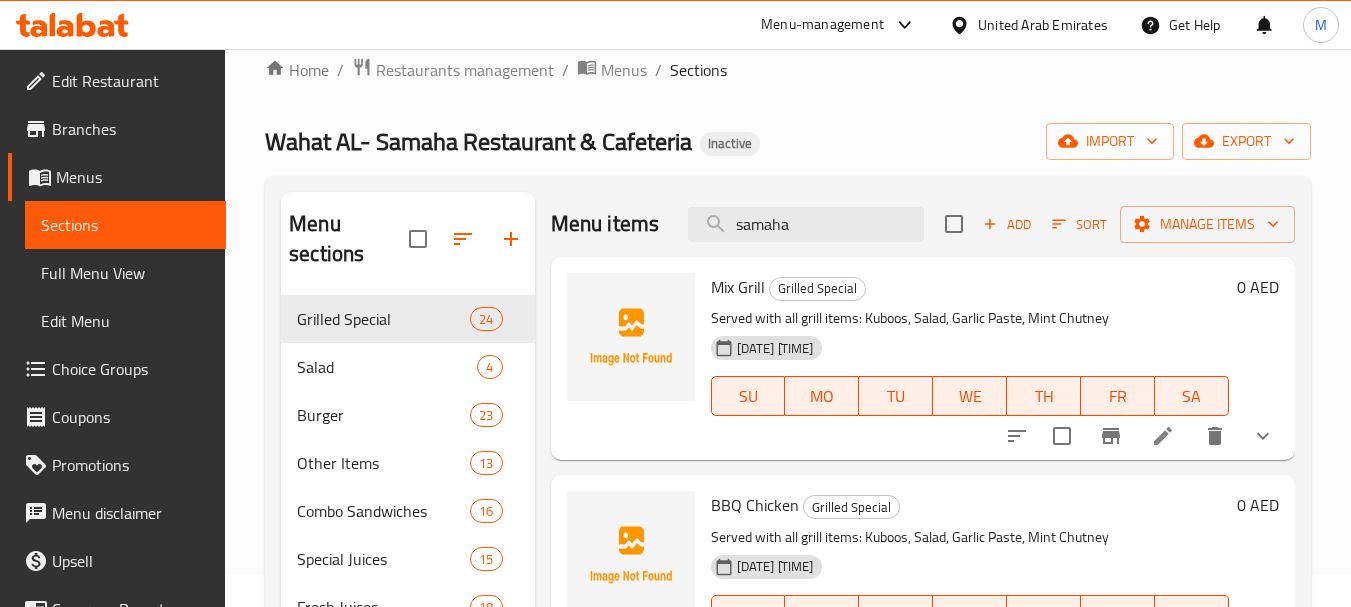 drag, startPoint x: 811, startPoint y: 238, endPoint x: 660, endPoint y: 236, distance: 151.01324 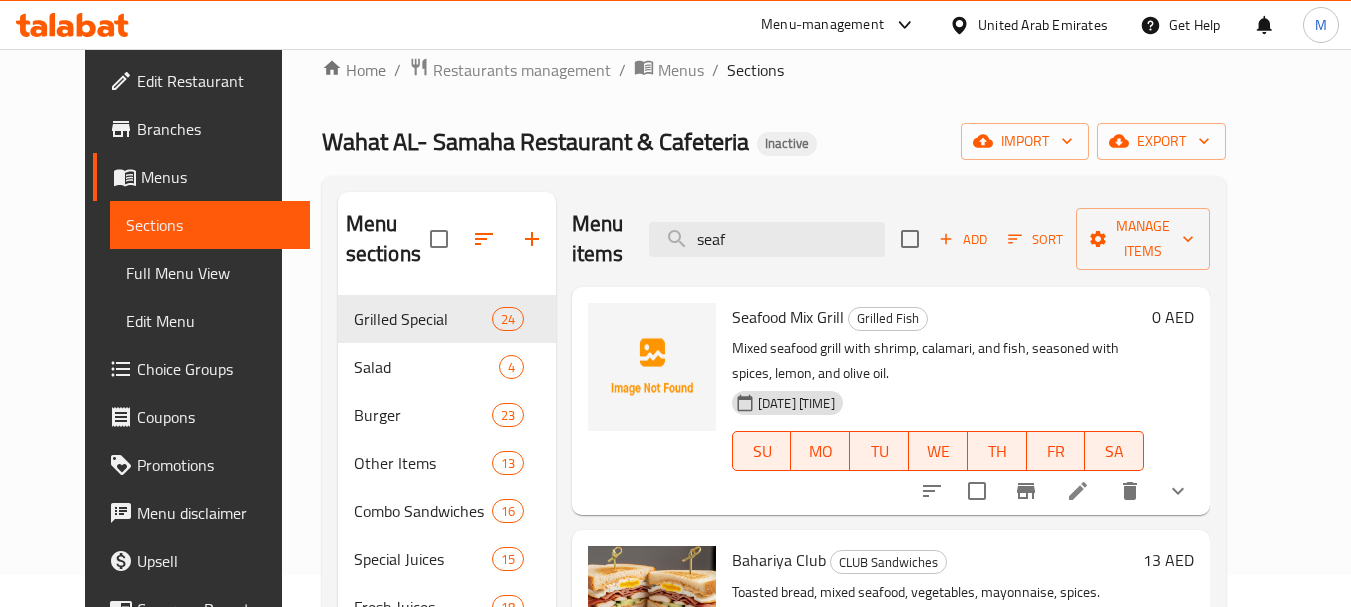 type on "seaf" 